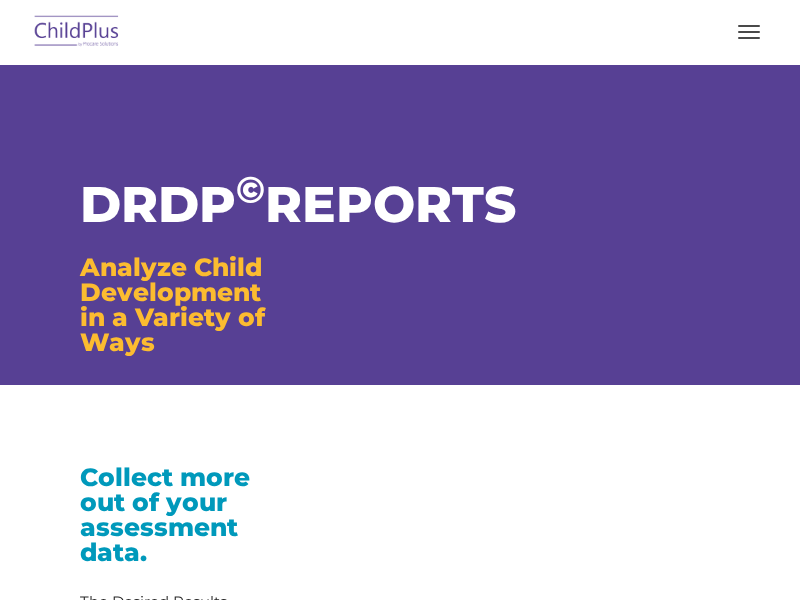scroll, scrollTop: 0, scrollLeft: 0, axis: both 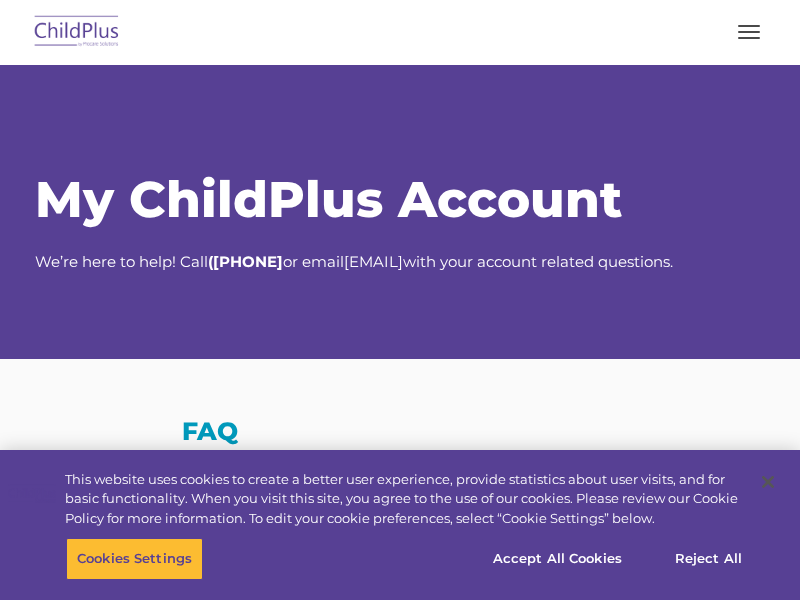 select on "MEDIUM" 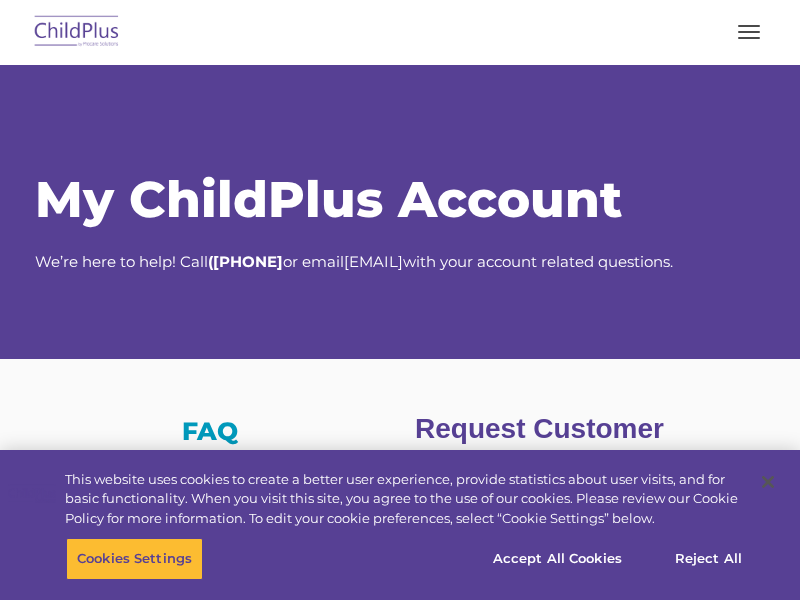 scroll, scrollTop: 0, scrollLeft: 0, axis: both 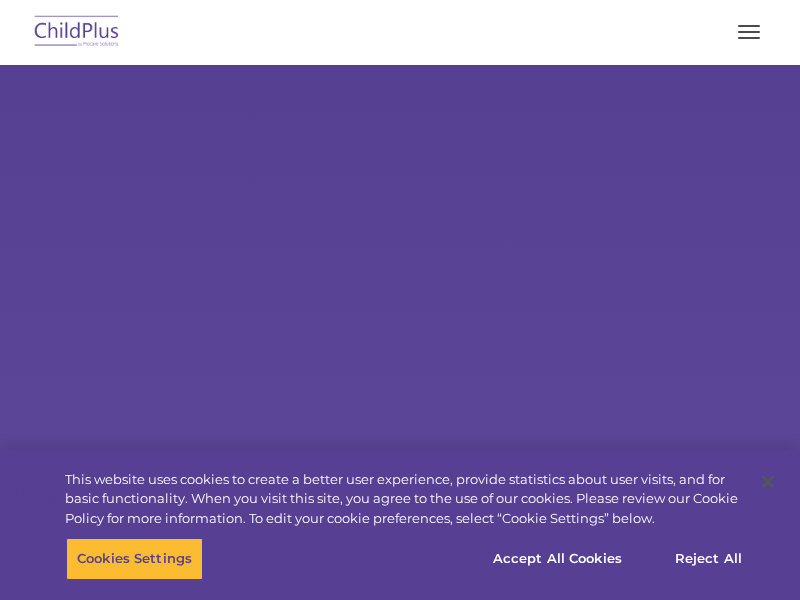 select on "MEDIUM" 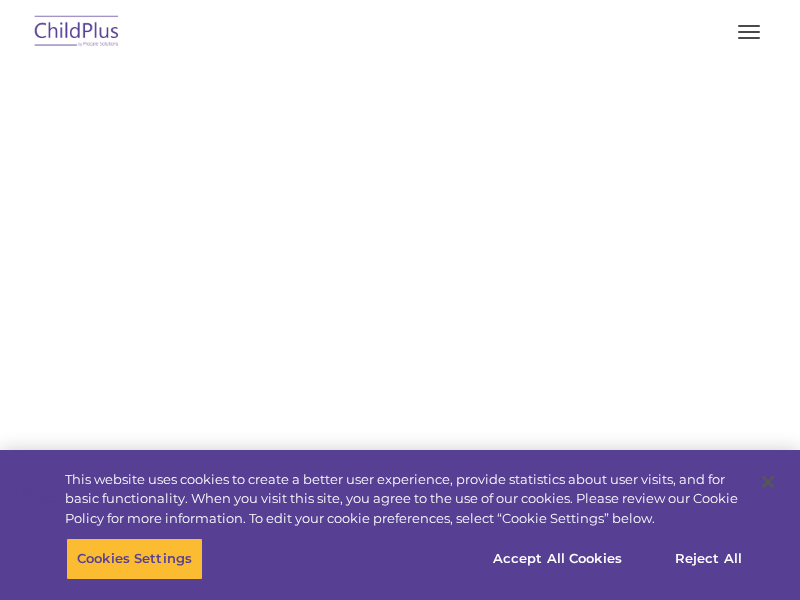 scroll, scrollTop: 0, scrollLeft: 0, axis: both 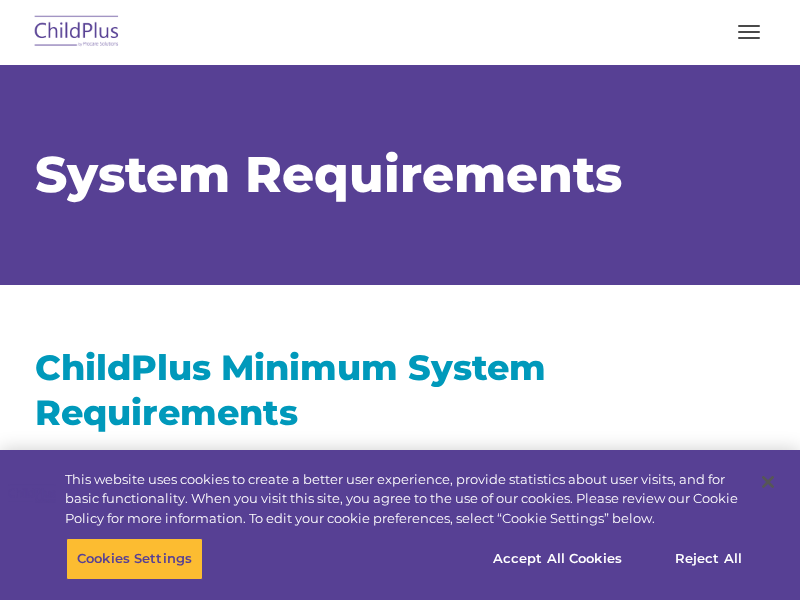 select on "MEDIUM" 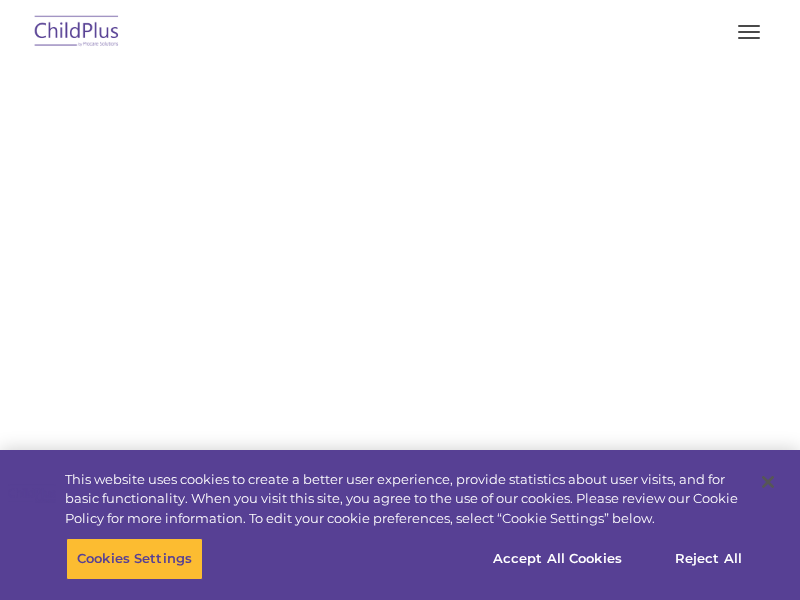 scroll, scrollTop: 0, scrollLeft: 0, axis: both 